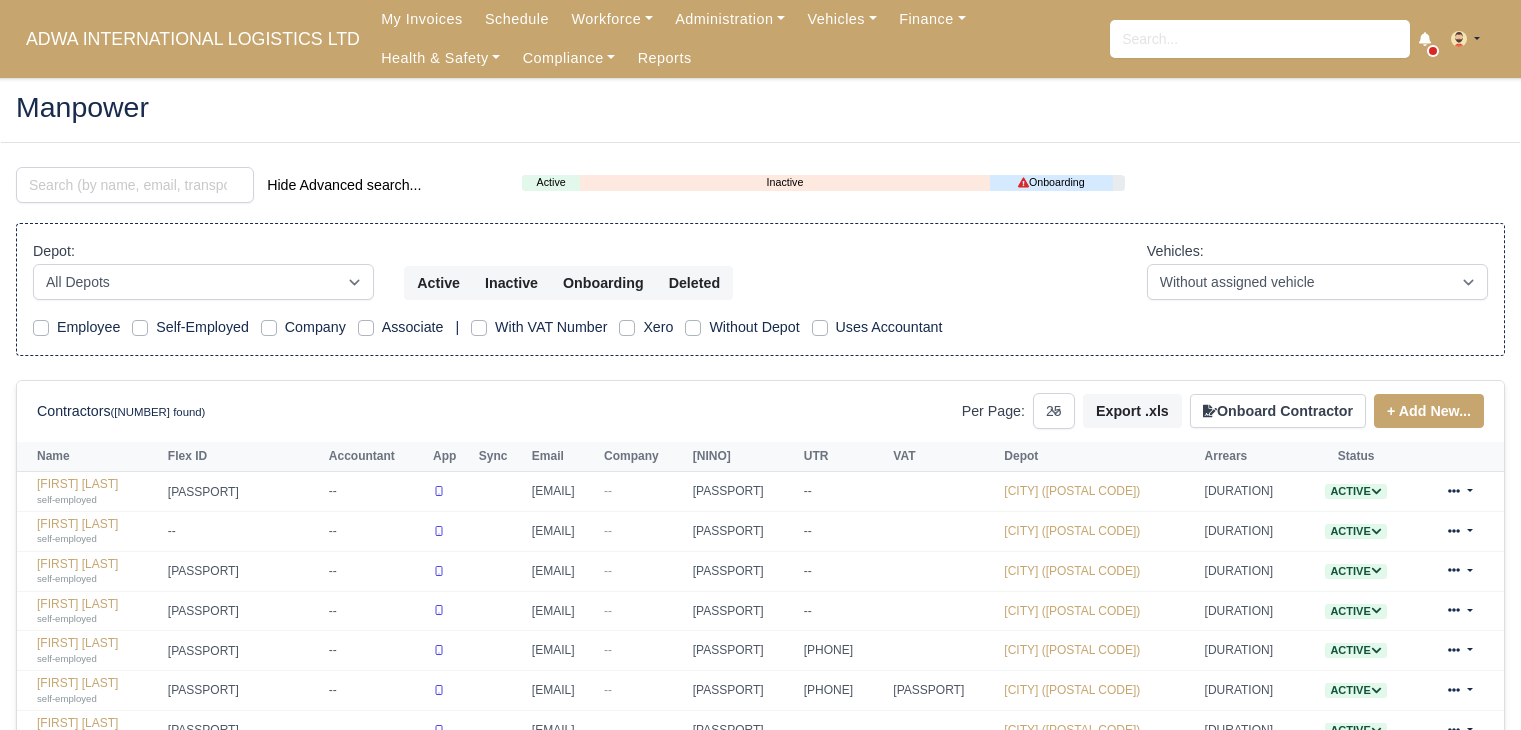scroll, scrollTop: 0, scrollLeft: 0, axis: both 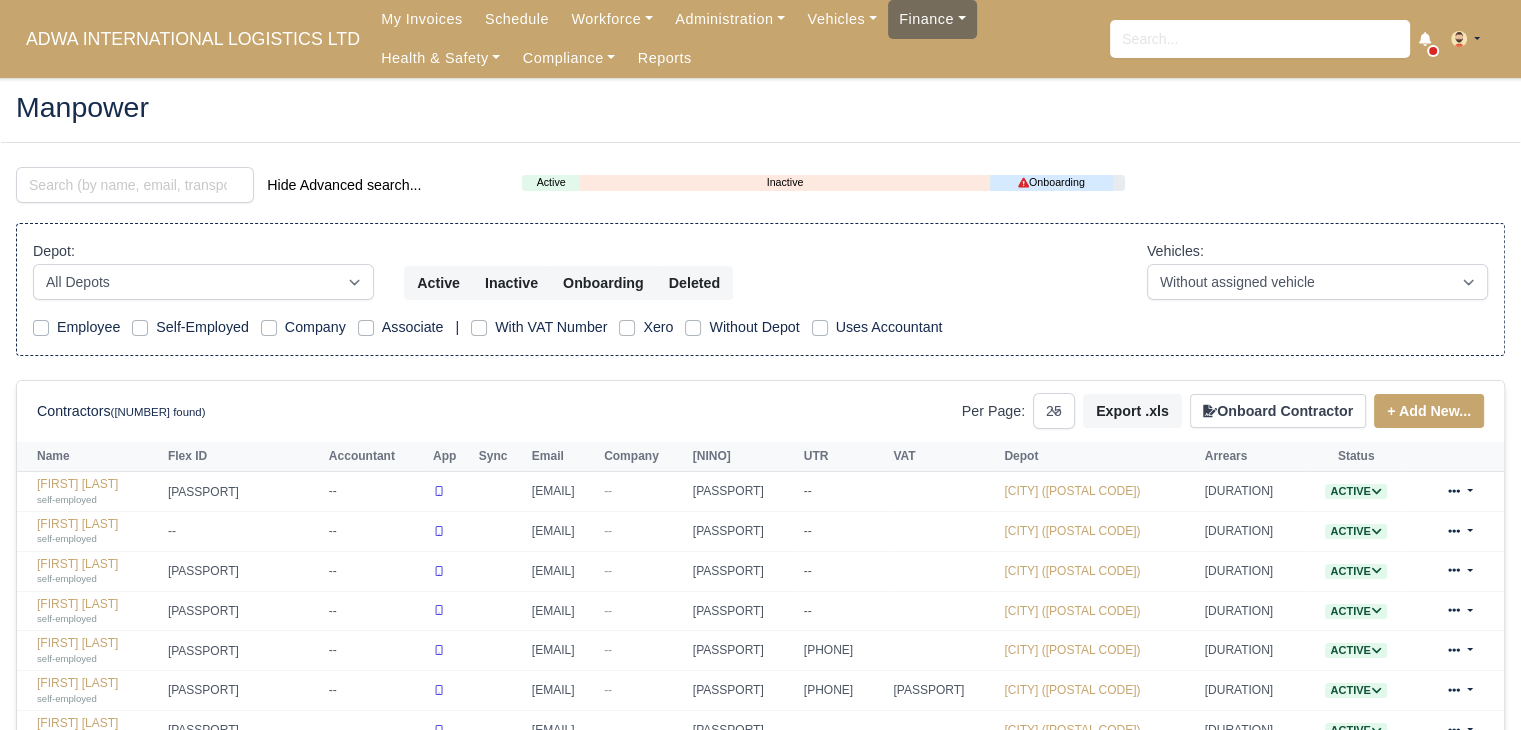 click on "Finance" at bounding box center [612, 19] 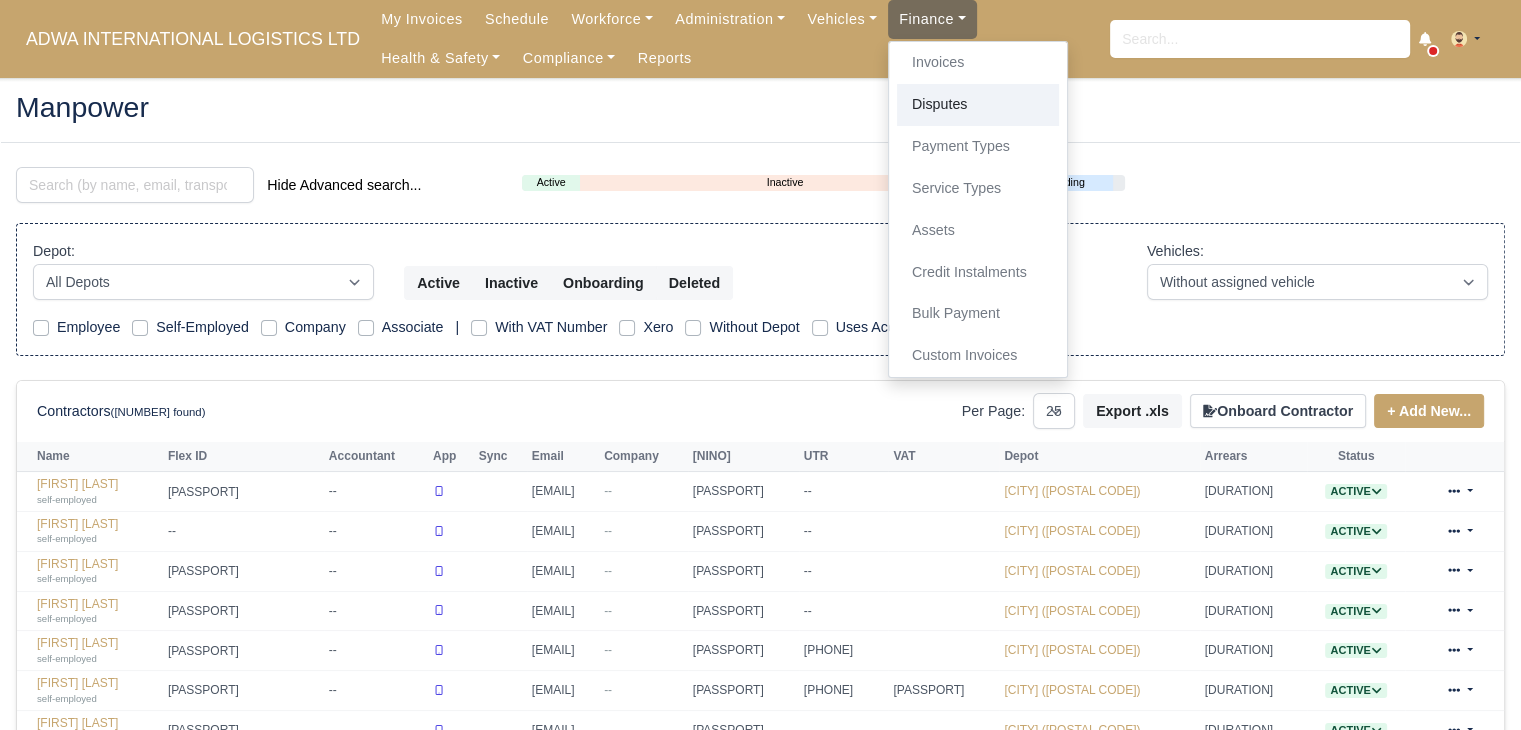 click on "Disputes" at bounding box center (978, 105) 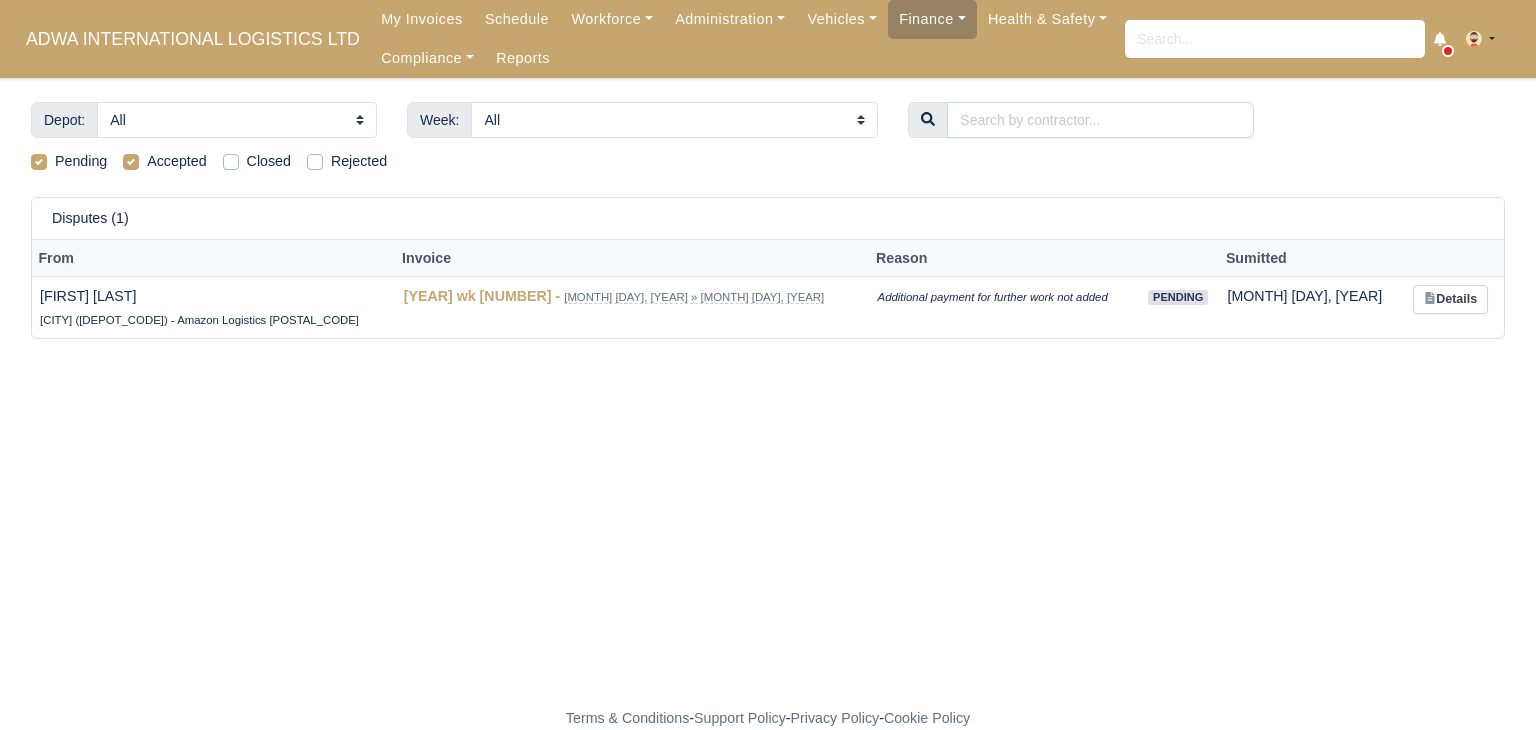 scroll, scrollTop: 0, scrollLeft: 0, axis: both 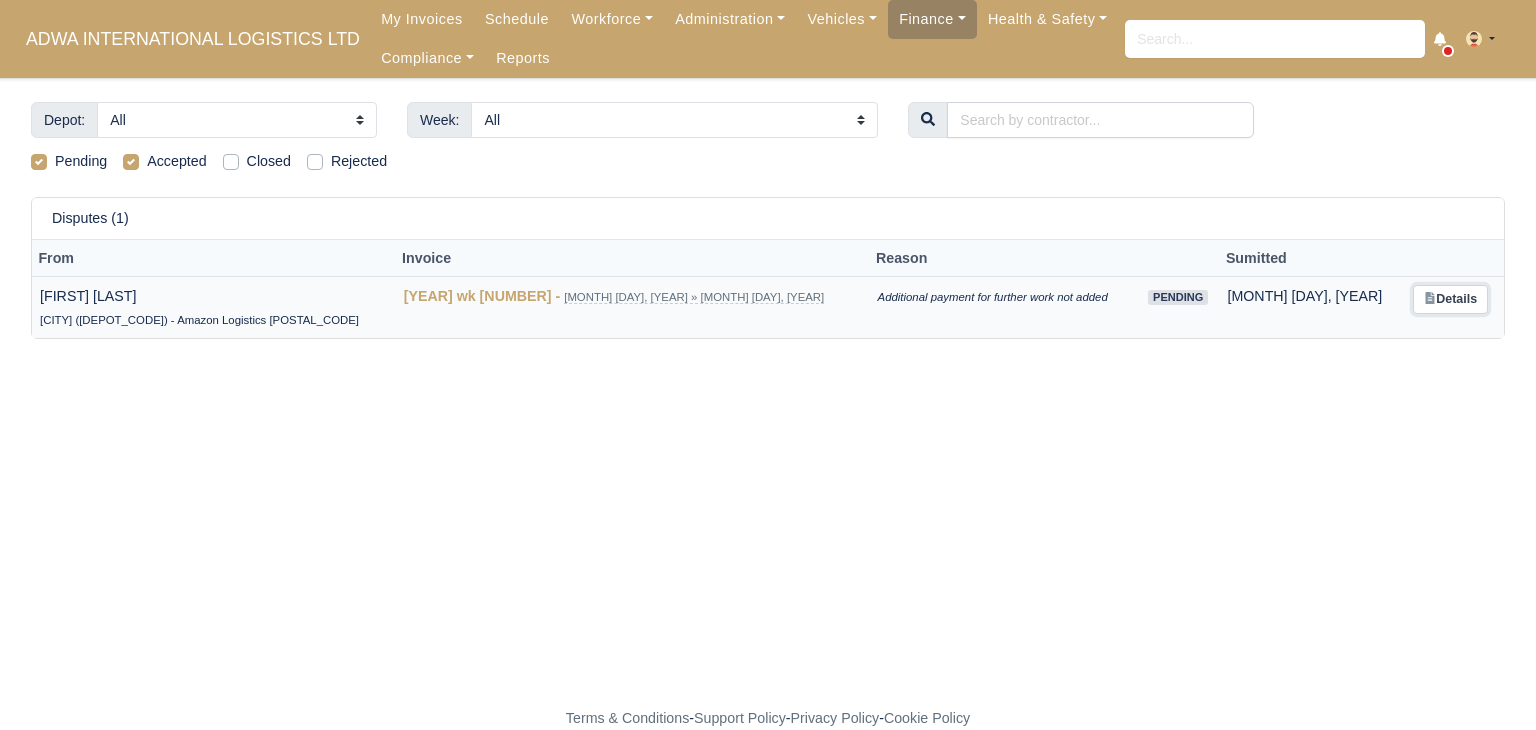 click on "Details" at bounding box center [1450, 299] 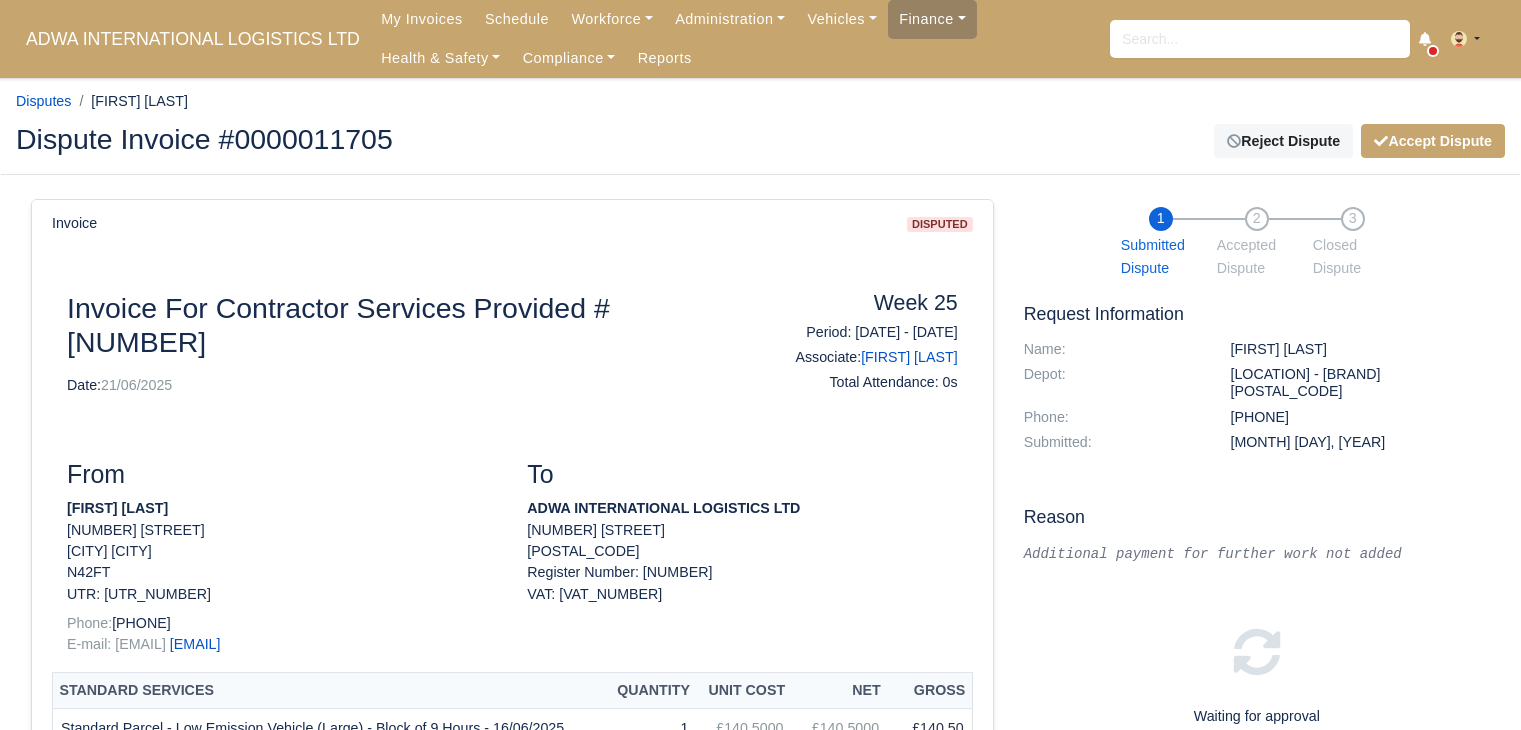 scroll, scrollTop: 0, scrollLeft: 0, axis: both 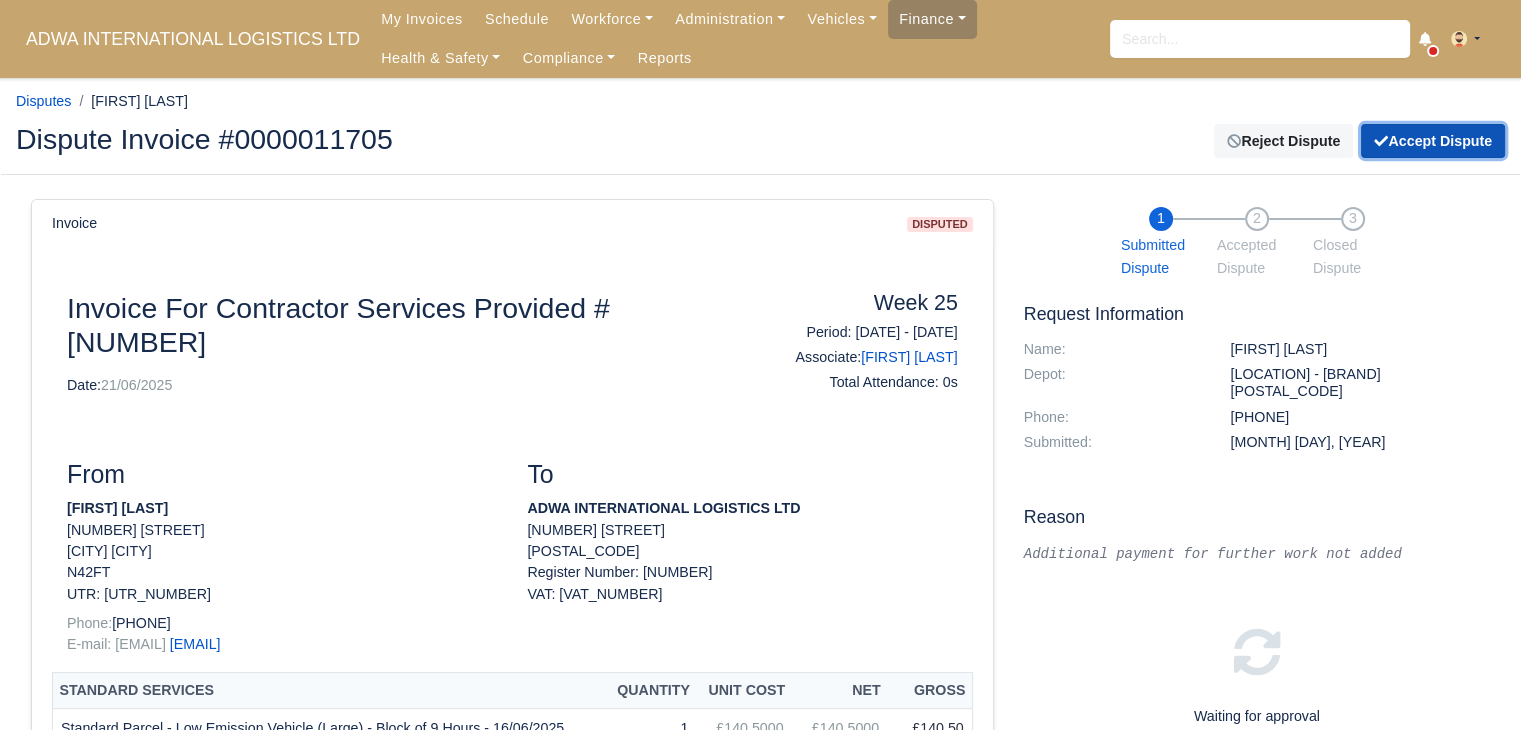 click on "Accept Dispute" at bounding box center [1433, 141] 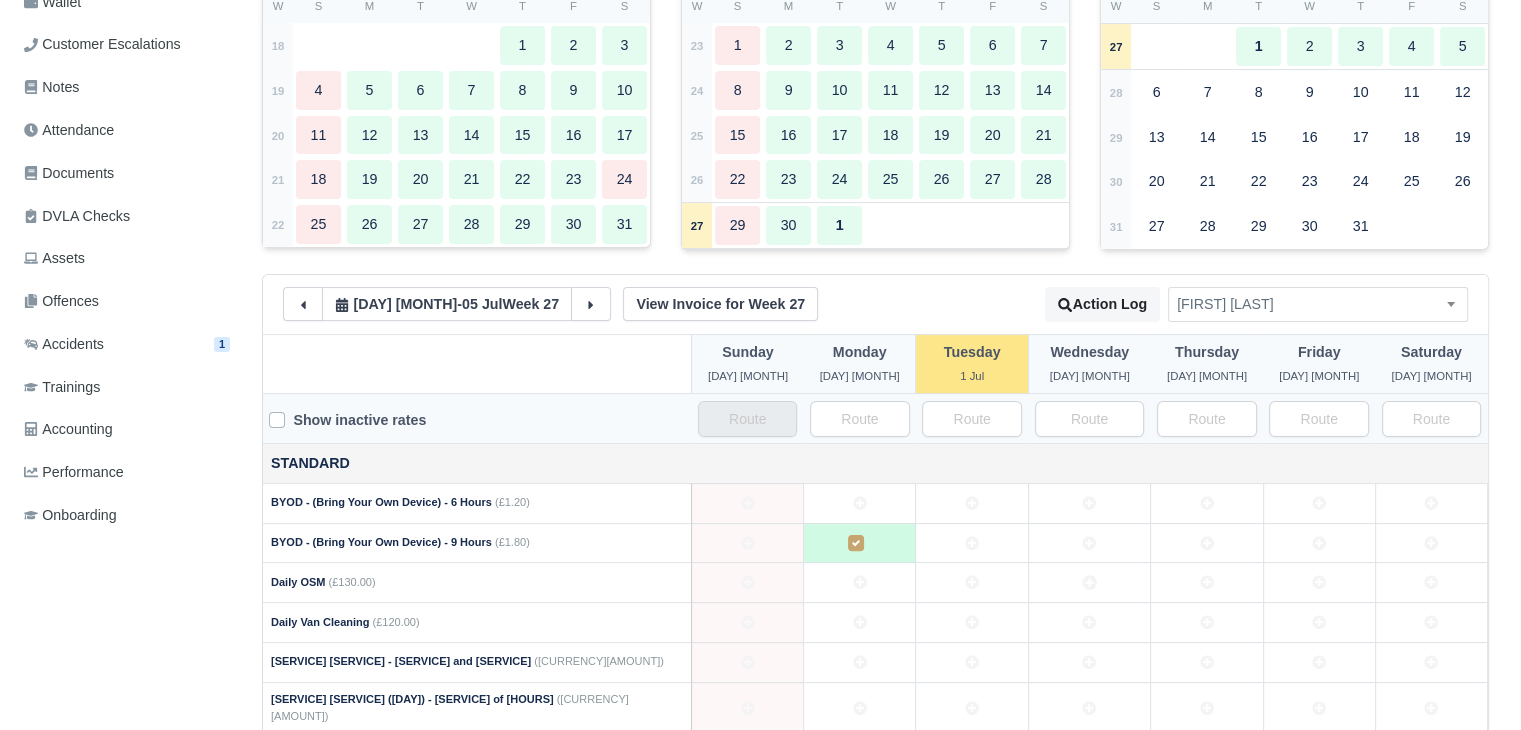 scroll, scrollTop: 418, scrollLeft: 0, axis: vertical 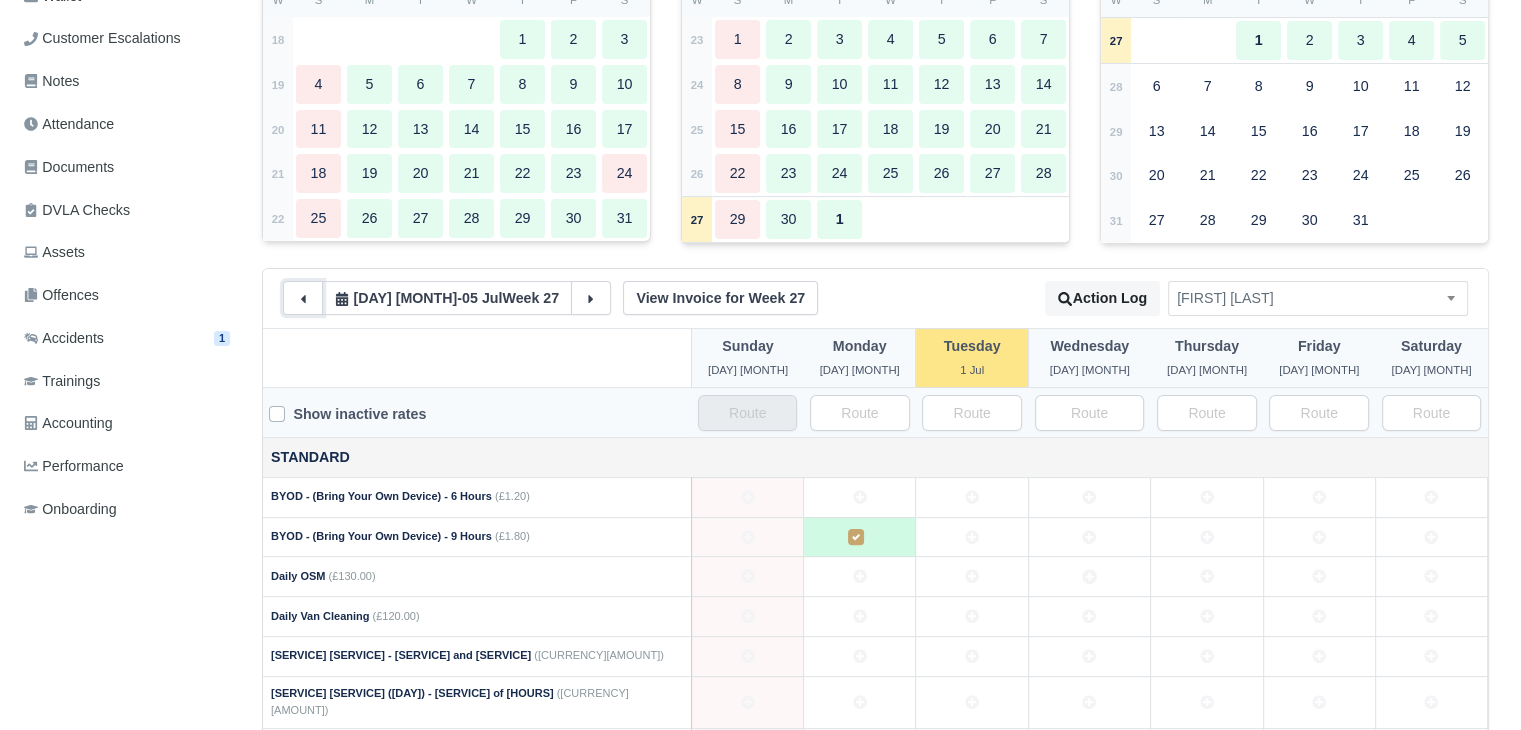 click at bounding box center (303, 298) 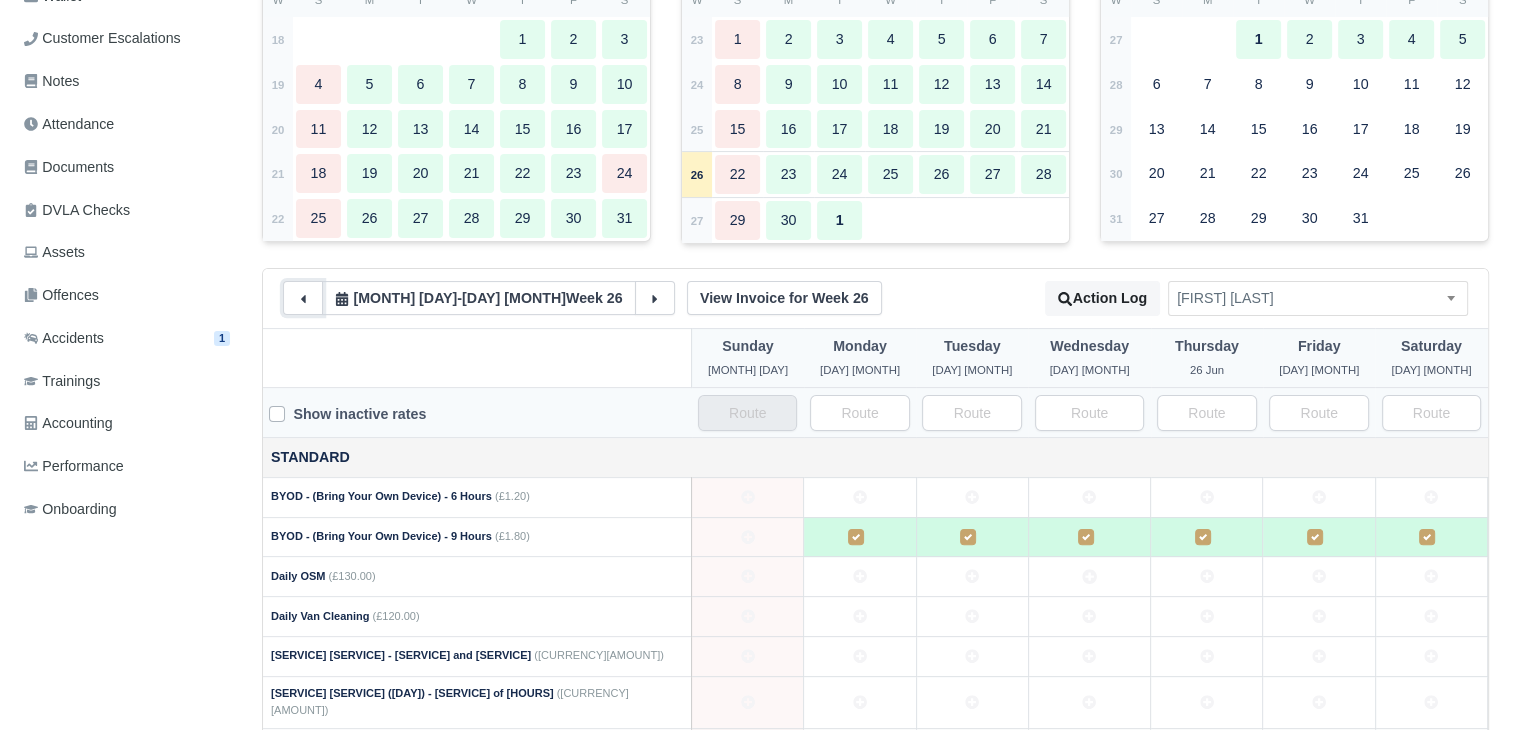 click at bounding box center [303, 299] 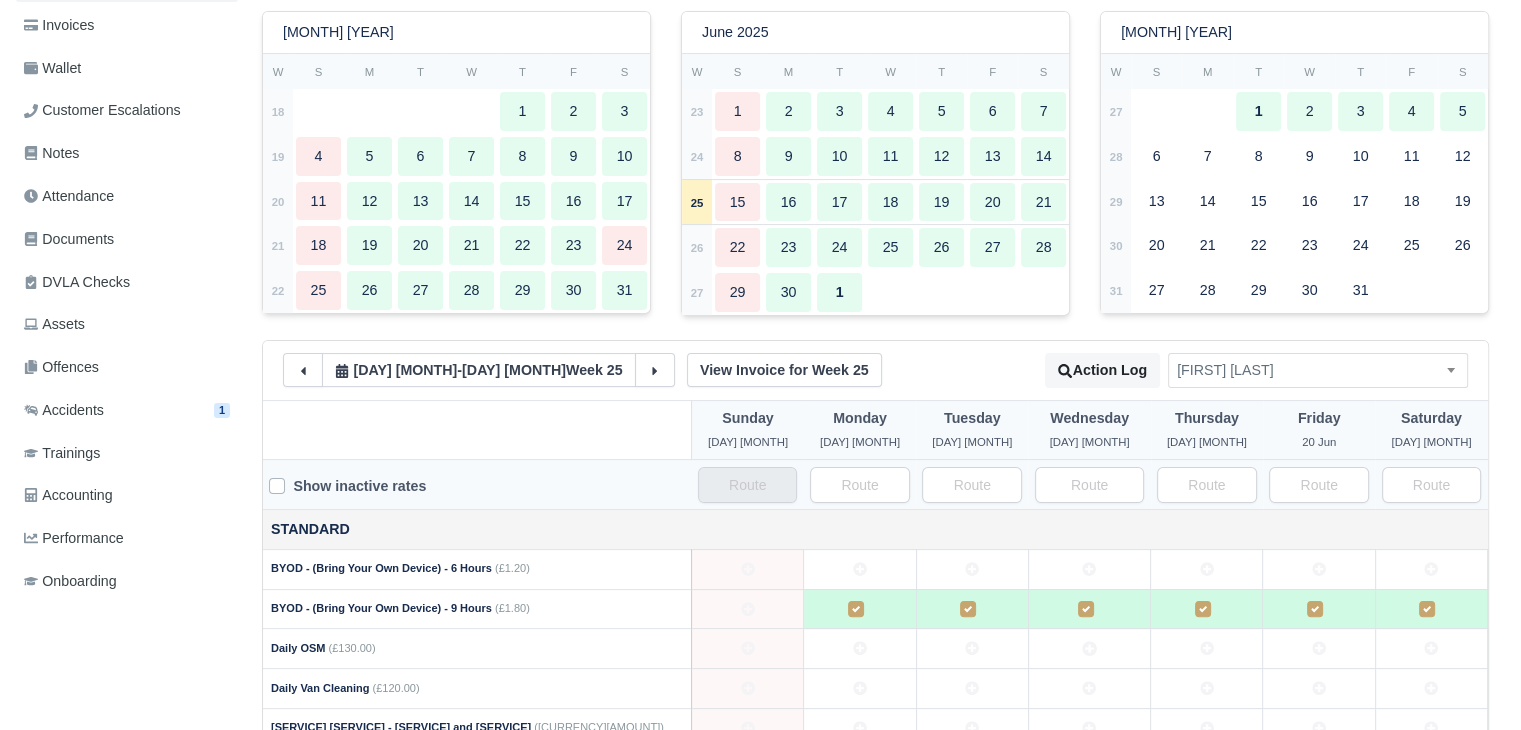 scroll, scrollTop: 0, scrollLeft: 0, axis: both 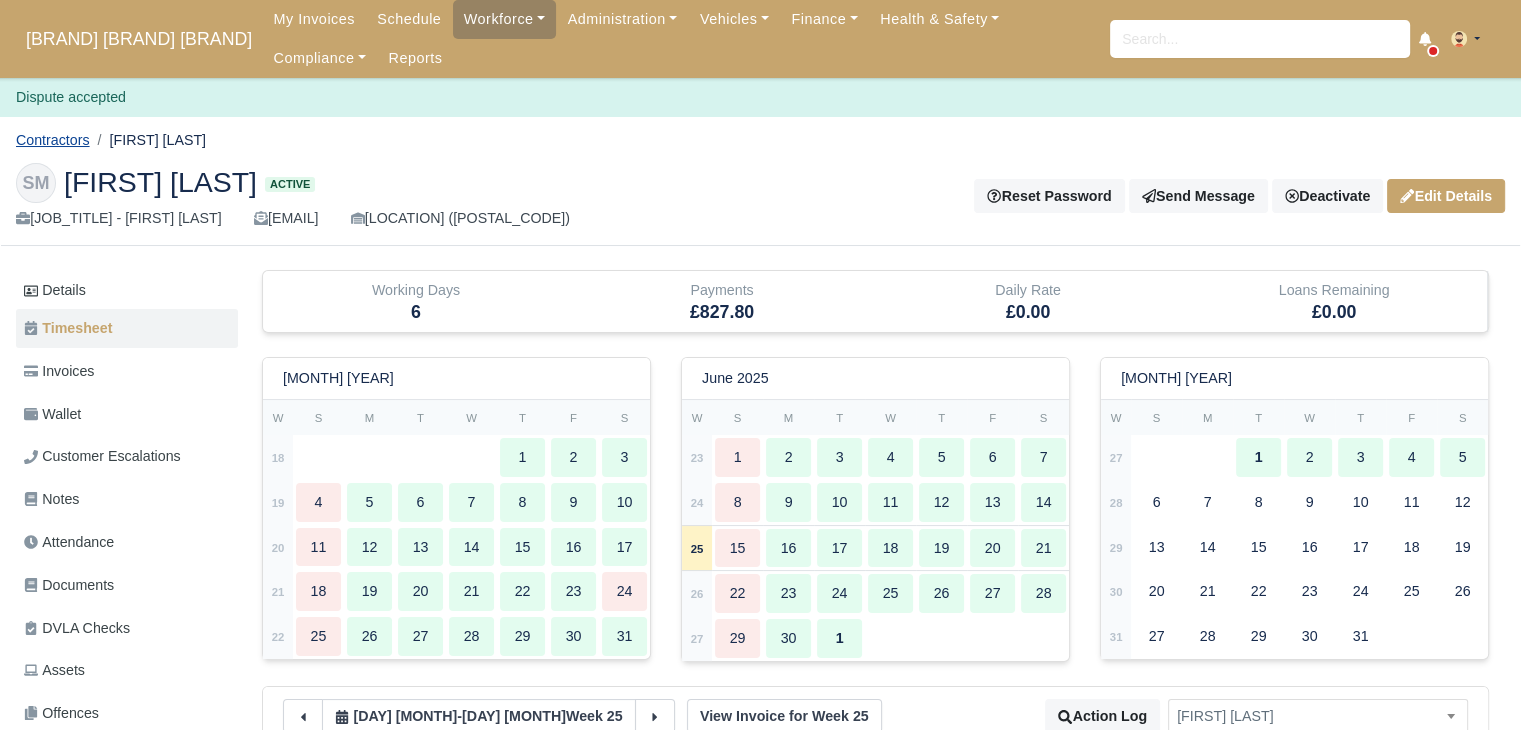click on "Contractors" at bounding box center (53, 140) 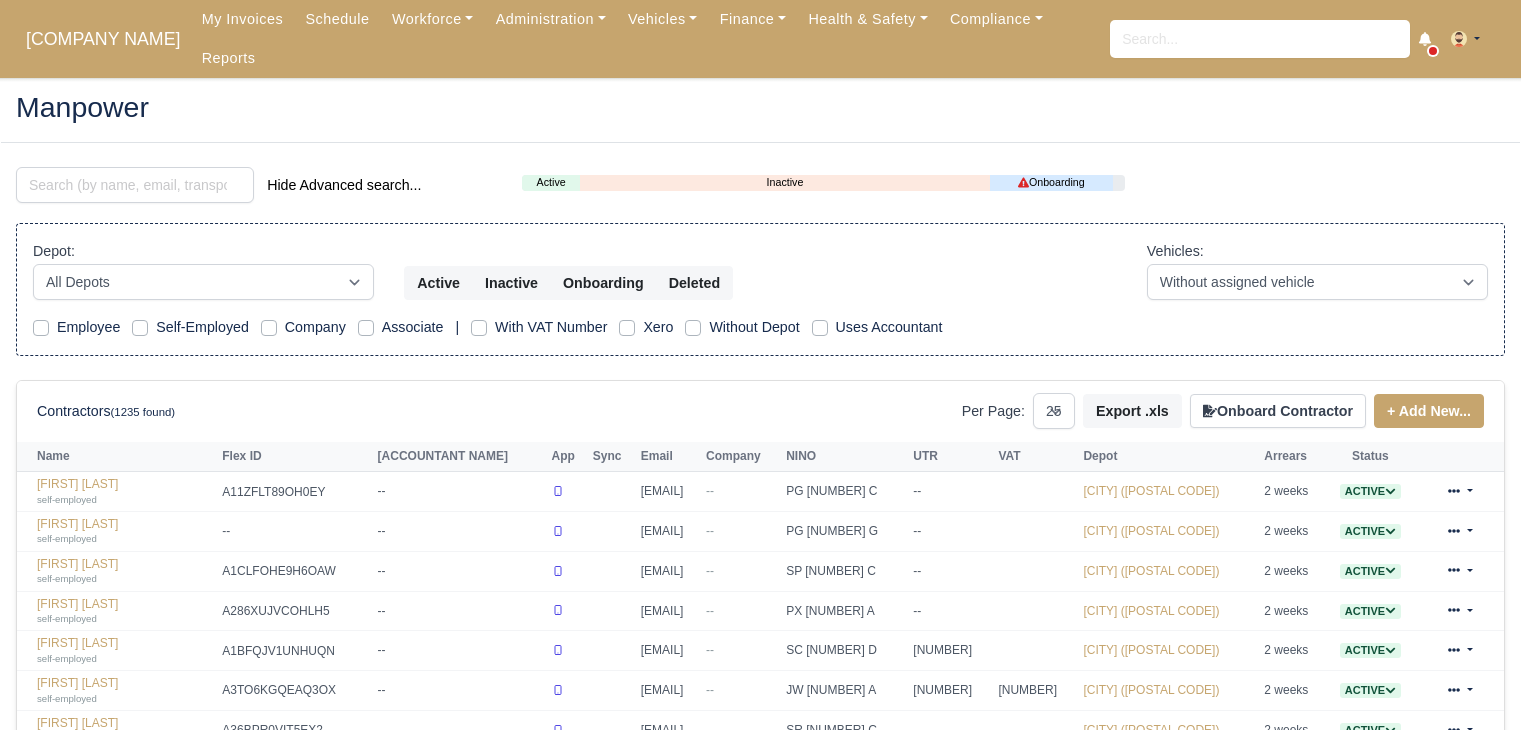 scroll, scrollTop: 0, scrollLeft: 0, axis: both 